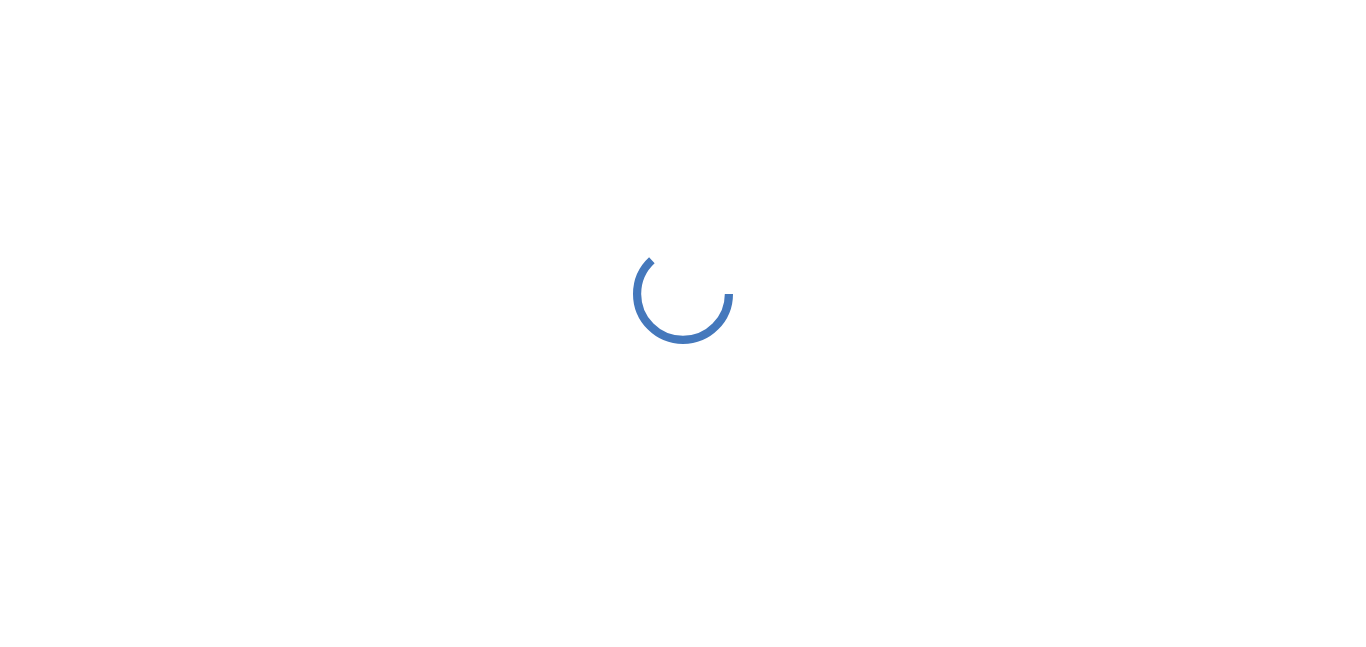 scroll, scrollTop: 0, scrollLeft: 0, axis: both 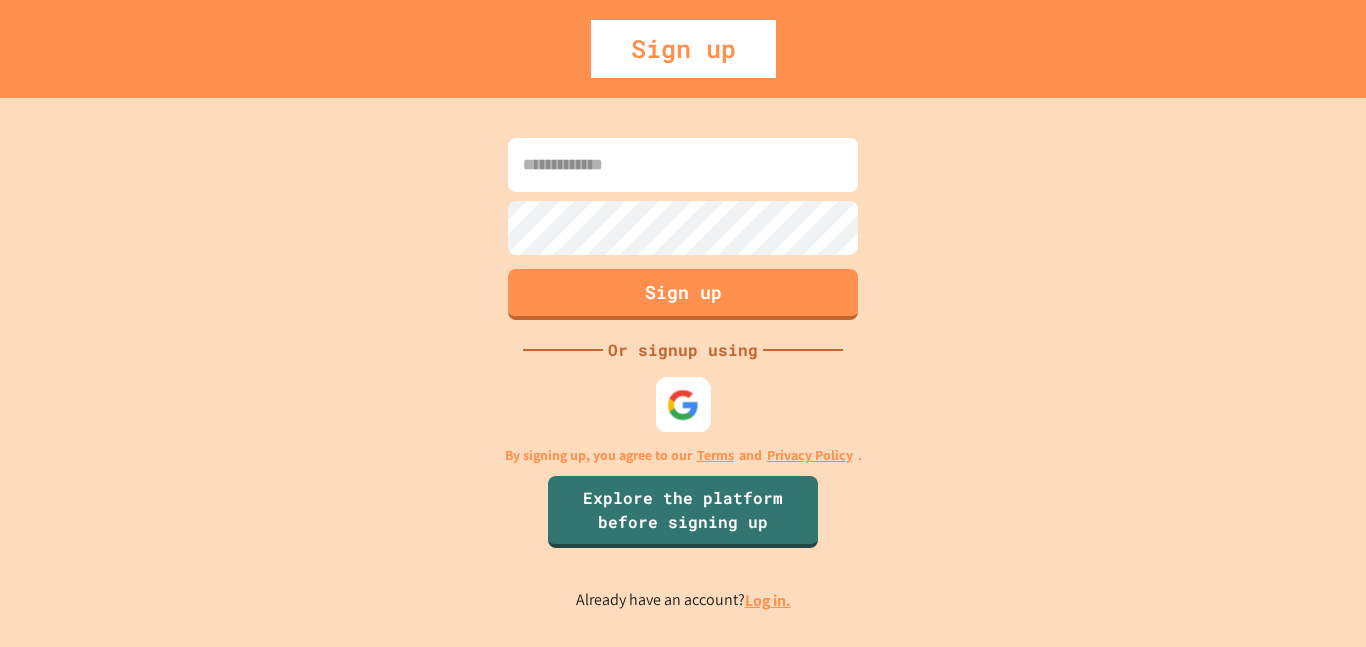 click at bounding box center [683, 404] 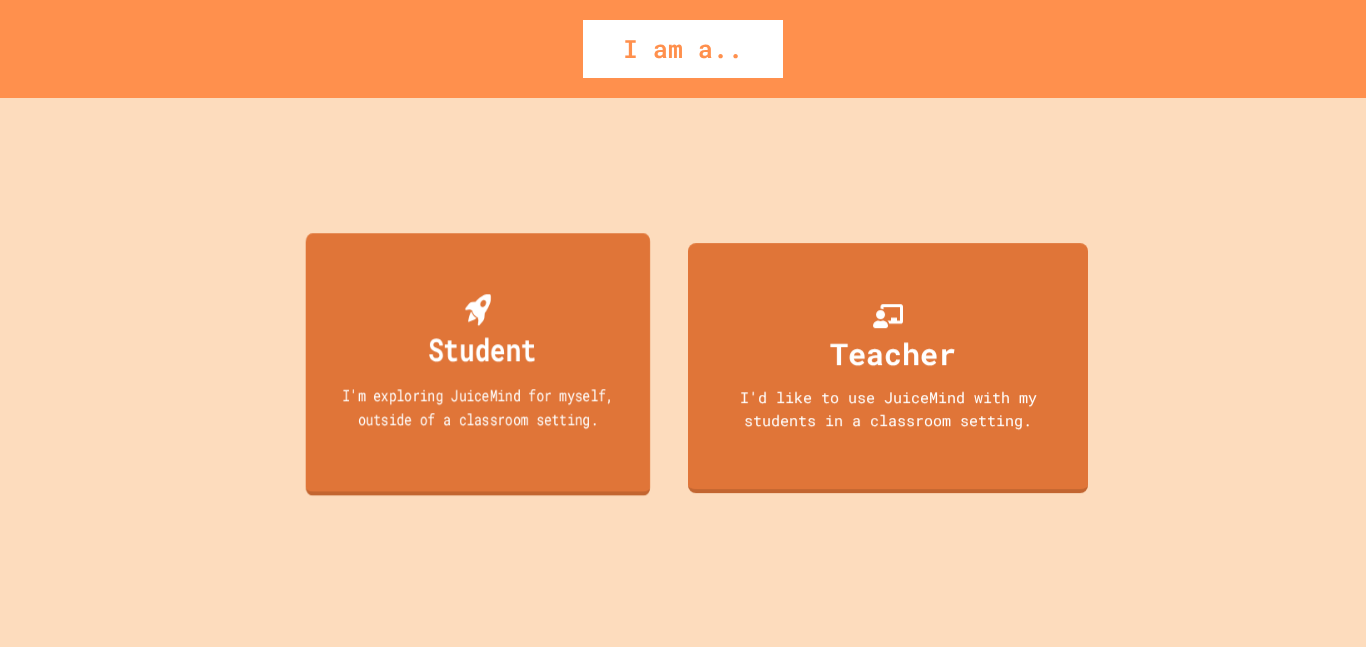 click on "Student" at bounding box center (482, 348) 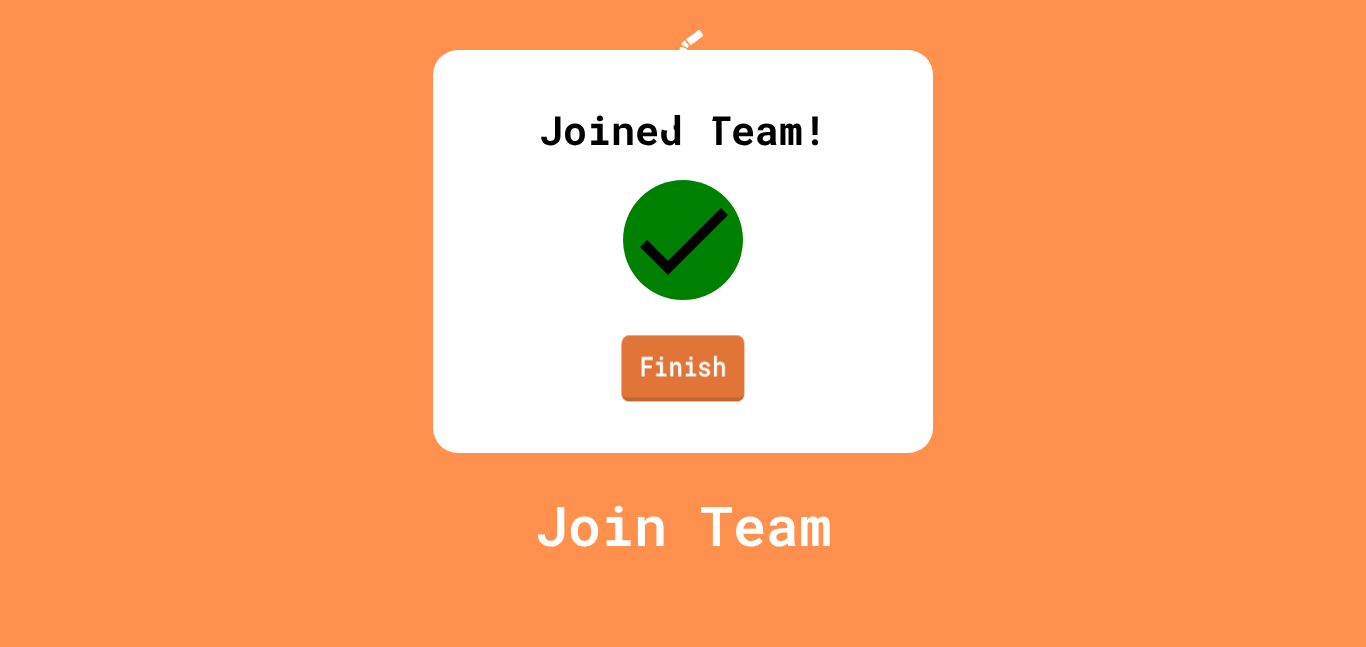 click on "Finish" at bounding box center (682, 368) 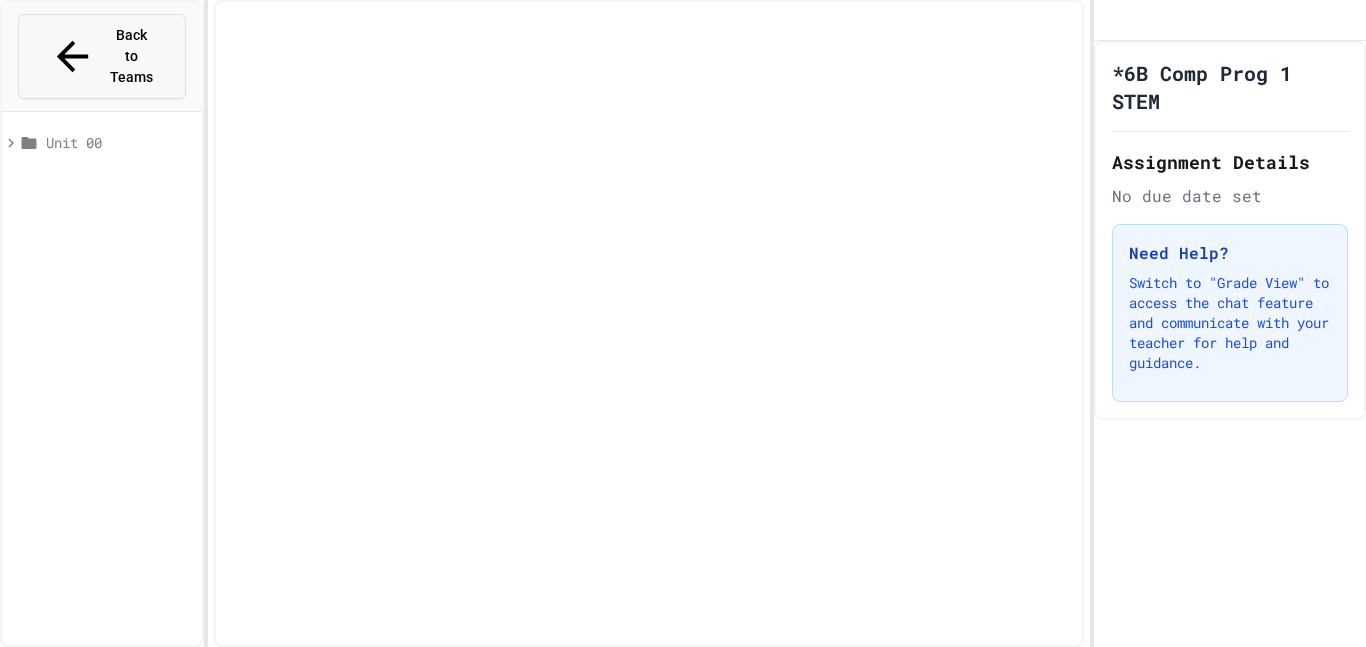 click on "Back to Teams" at bounding box center (131, 56) 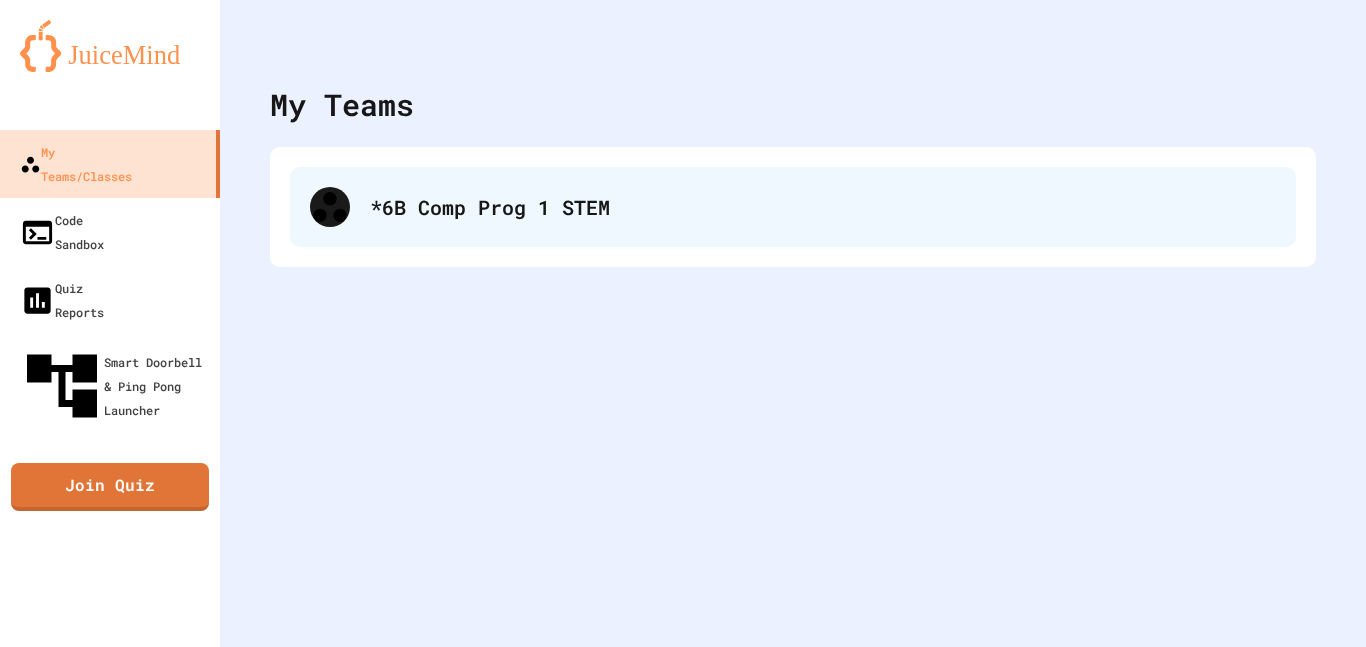 click on "*6B Comp Prog 1 STEM" at bounding box center [793, 207] 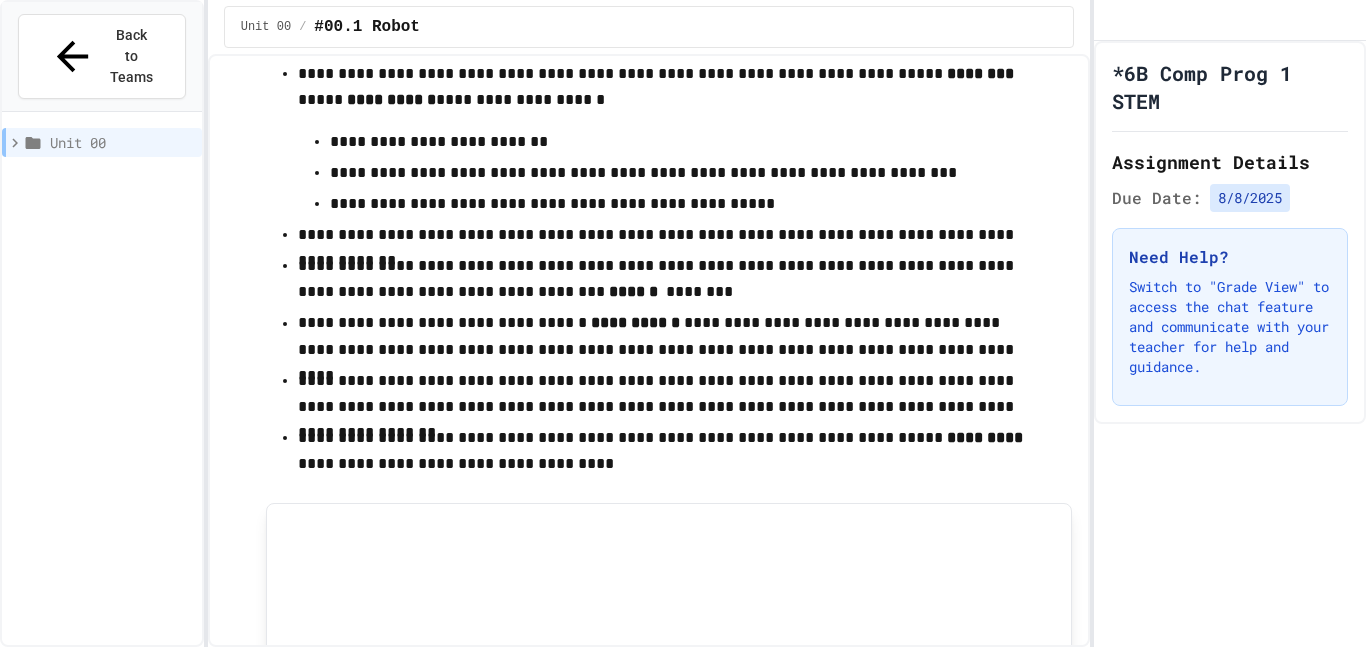 scroll, scrollTop: 0, scrollLeft: 0, axis: both 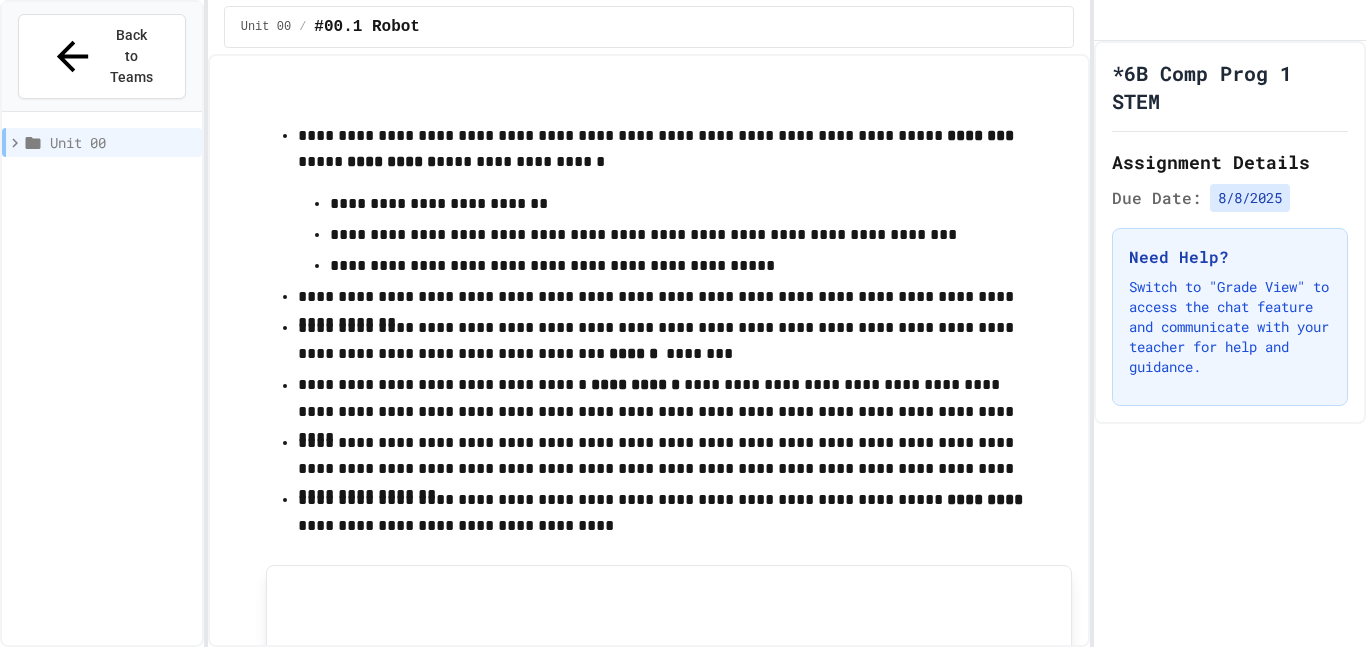 click on "**********" at bounding box center (669, 329) 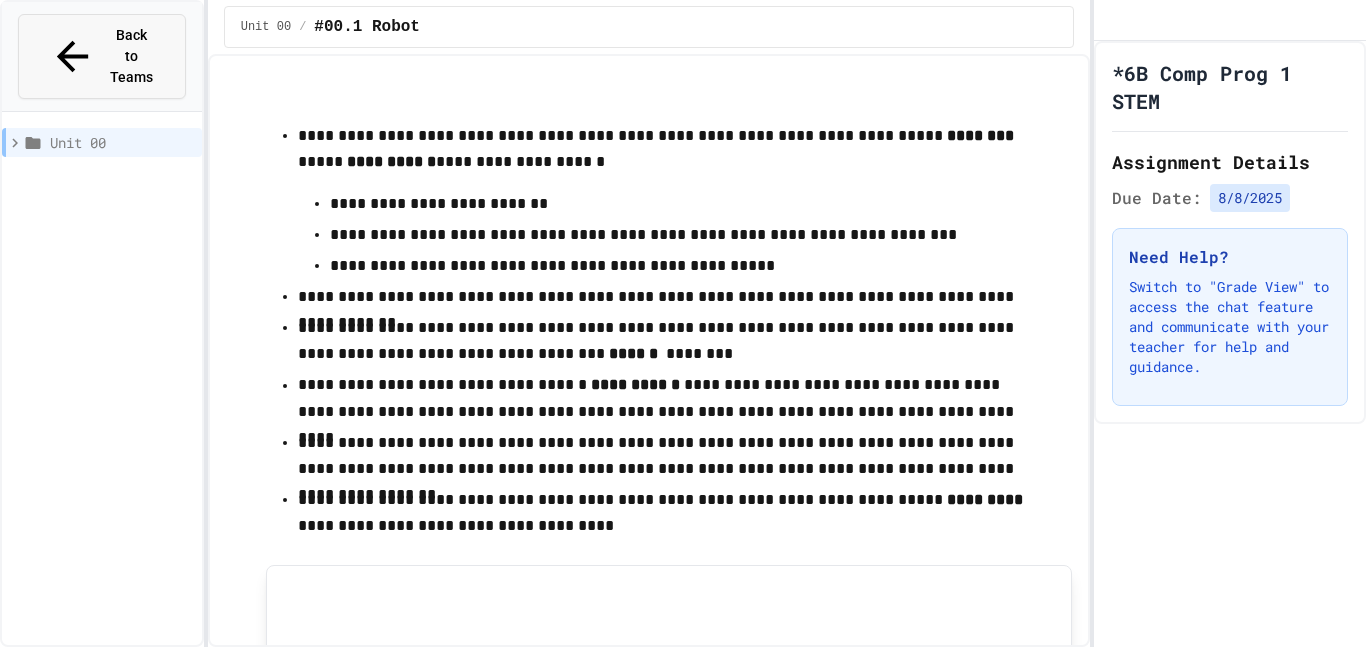 click on "Back to Teams" at bounding box center (131, 56) 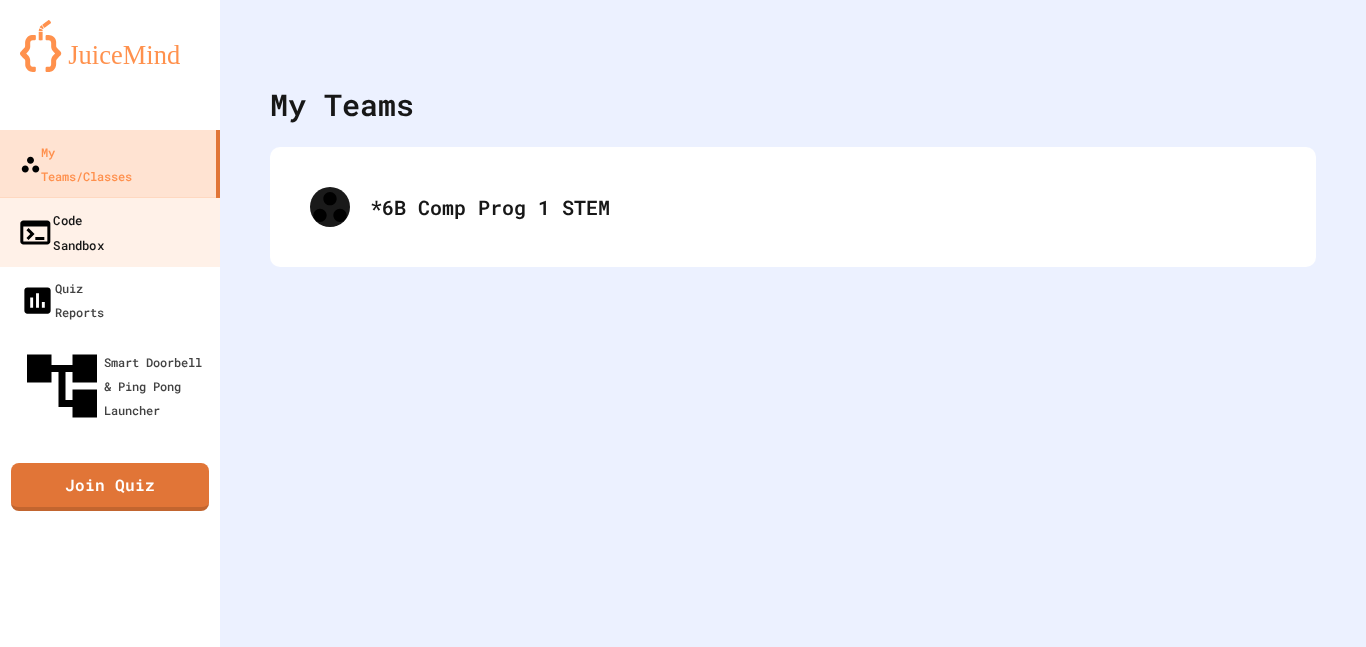 click on "Code Sandbox" at bounding box center (110, 232) 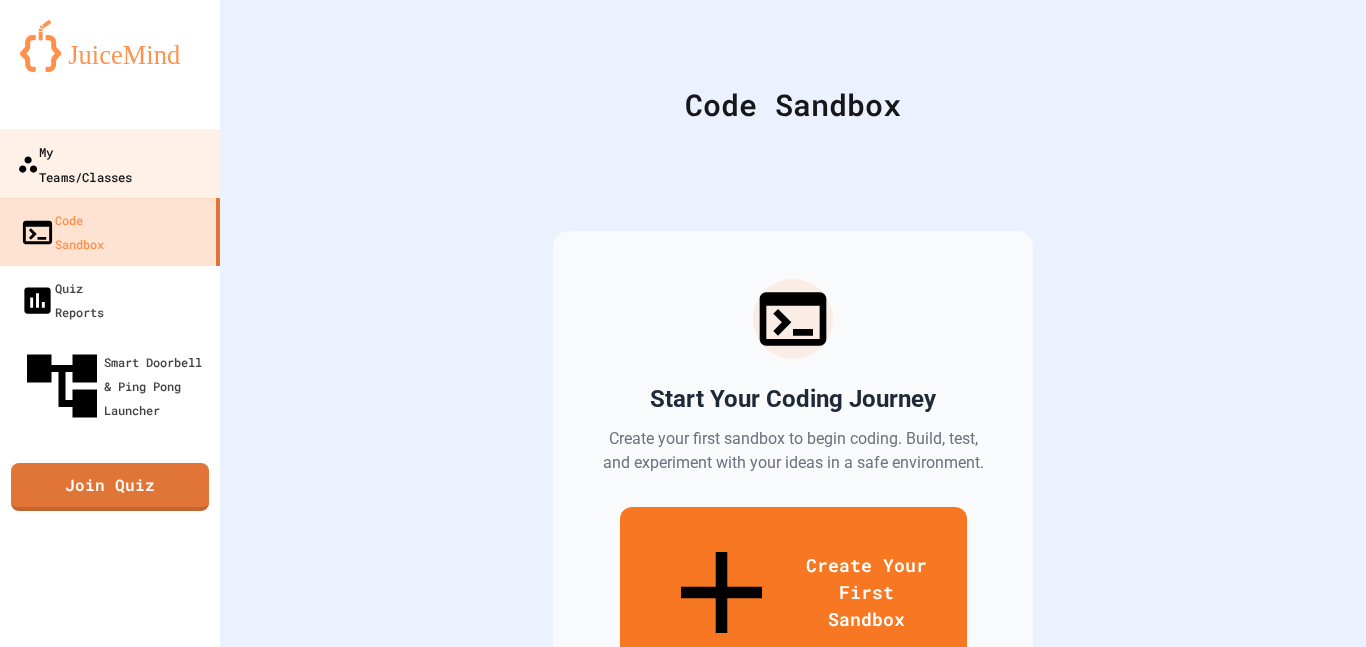 click on "My Teams/Classes" at bounding box center [74, 163] 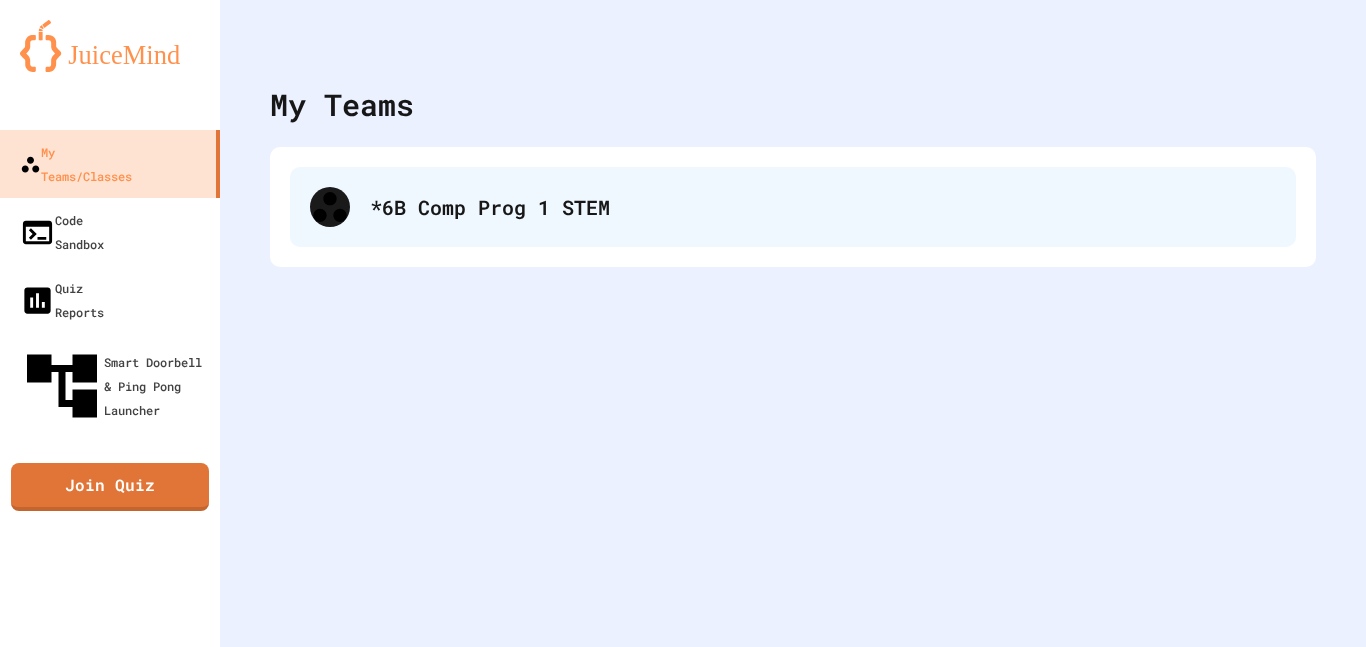 click on "*6B Comp Prog 1 STEM" at bounding box center (823, 207) 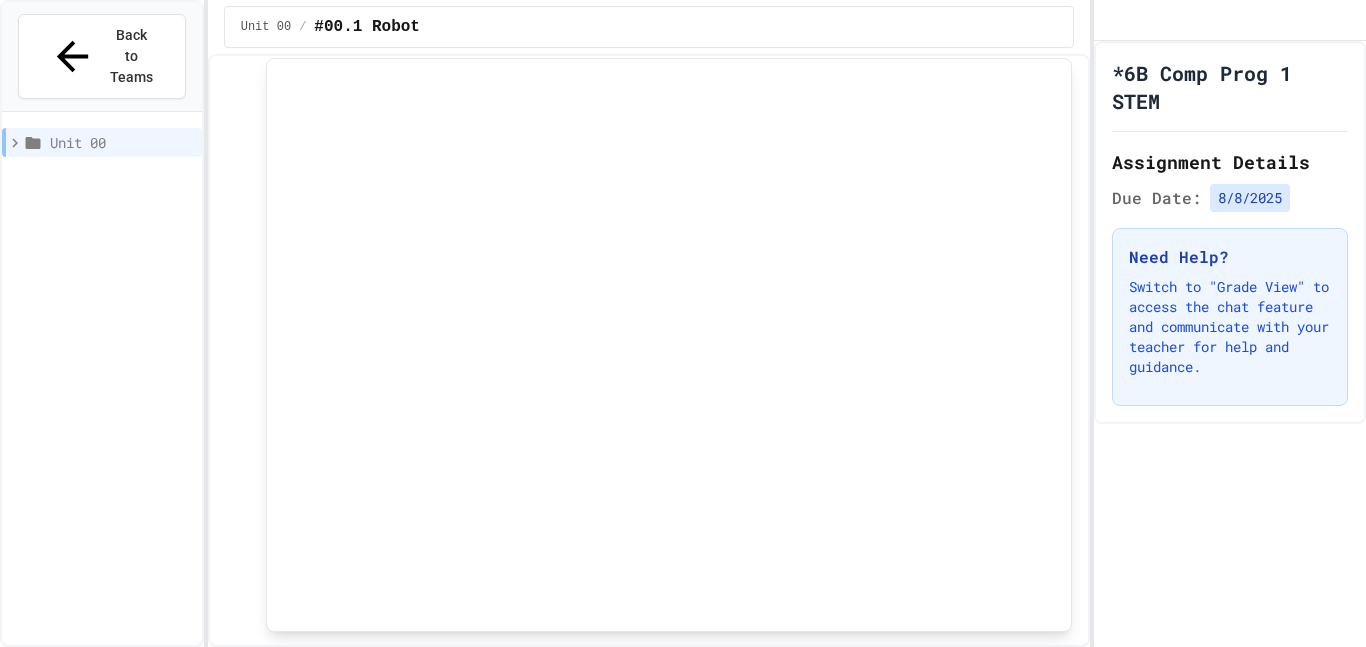 scroll, scrollTop: 0, scrollLeft: 0, axis: both 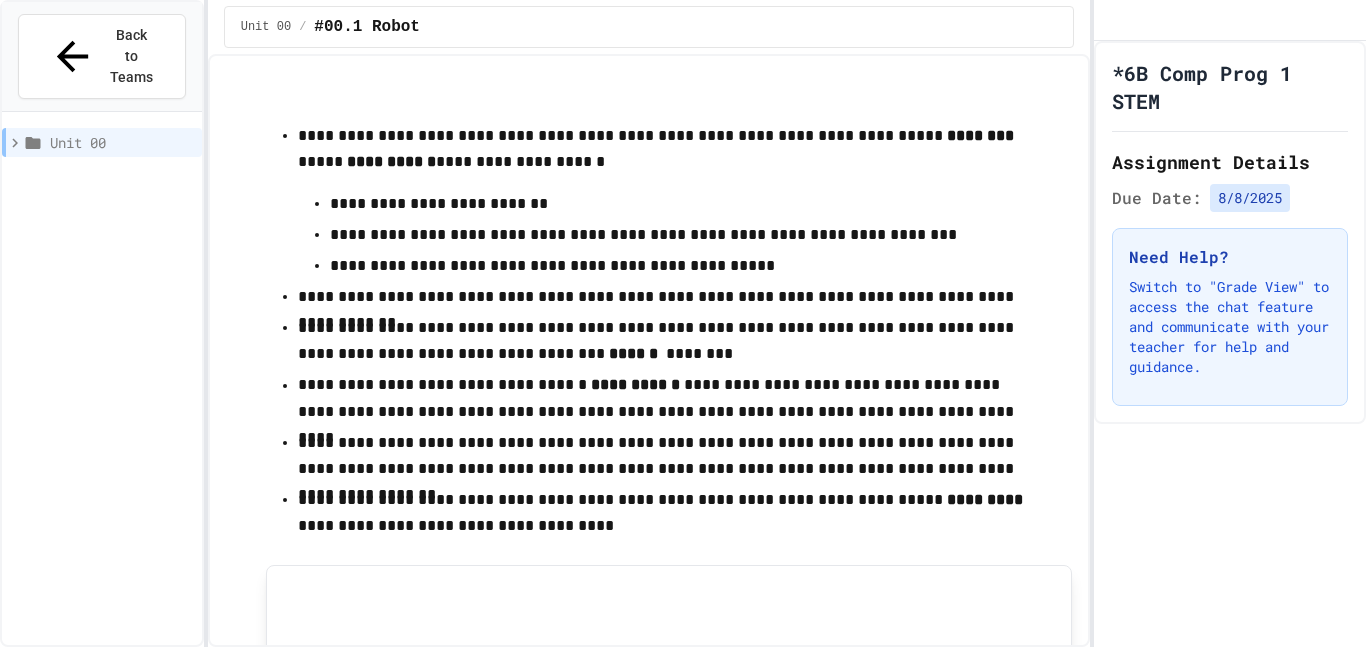 click on "**********" at bounding box center (669, 266) 